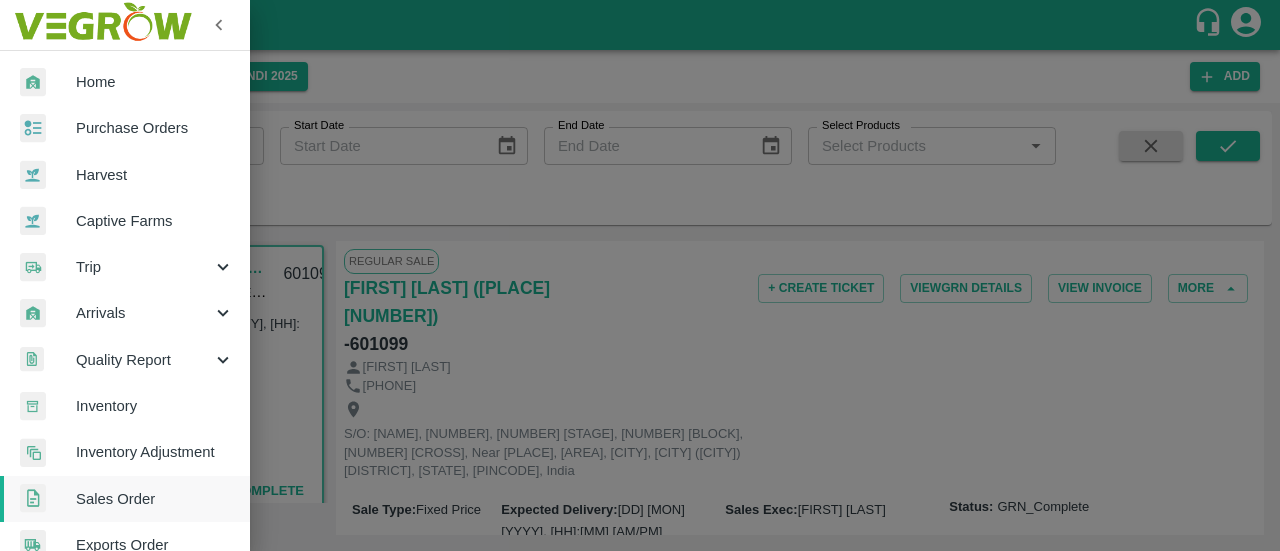 scroll, scrollTop: 0, scrollLeft: 0, axis: both 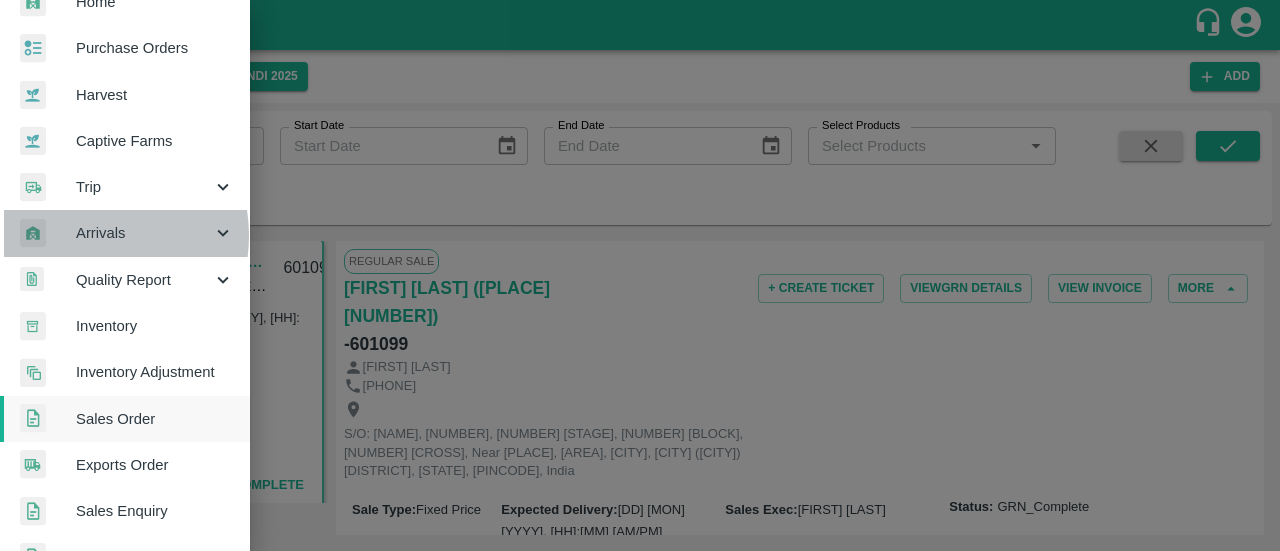 click on "Arrivals" at bounding box center (144, 233) 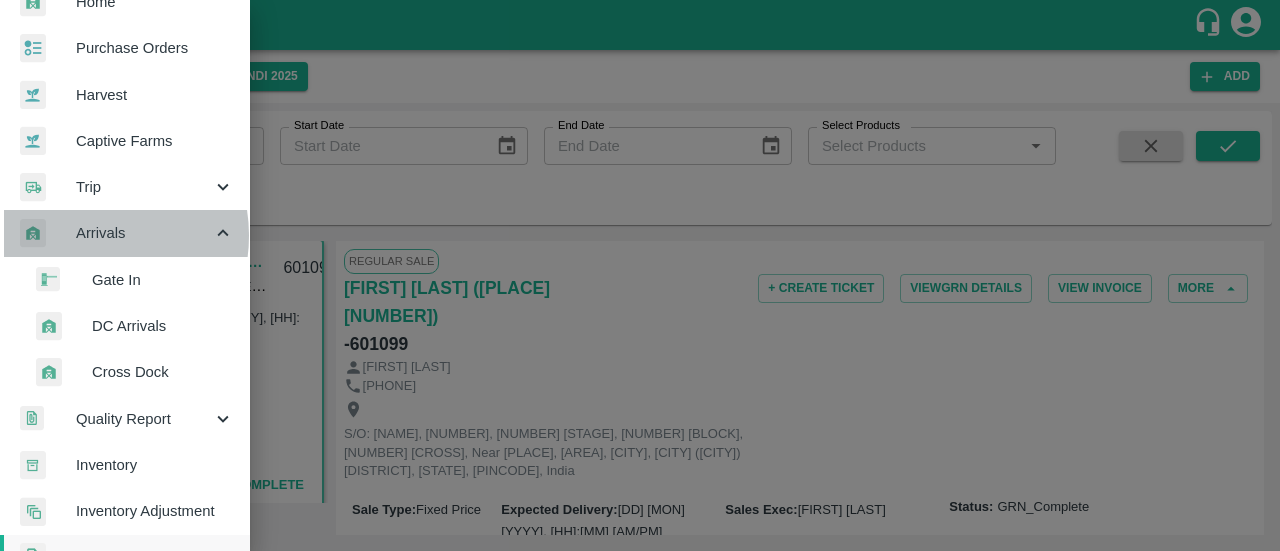 click on "Arrivals" at bounding box center (144, 233) 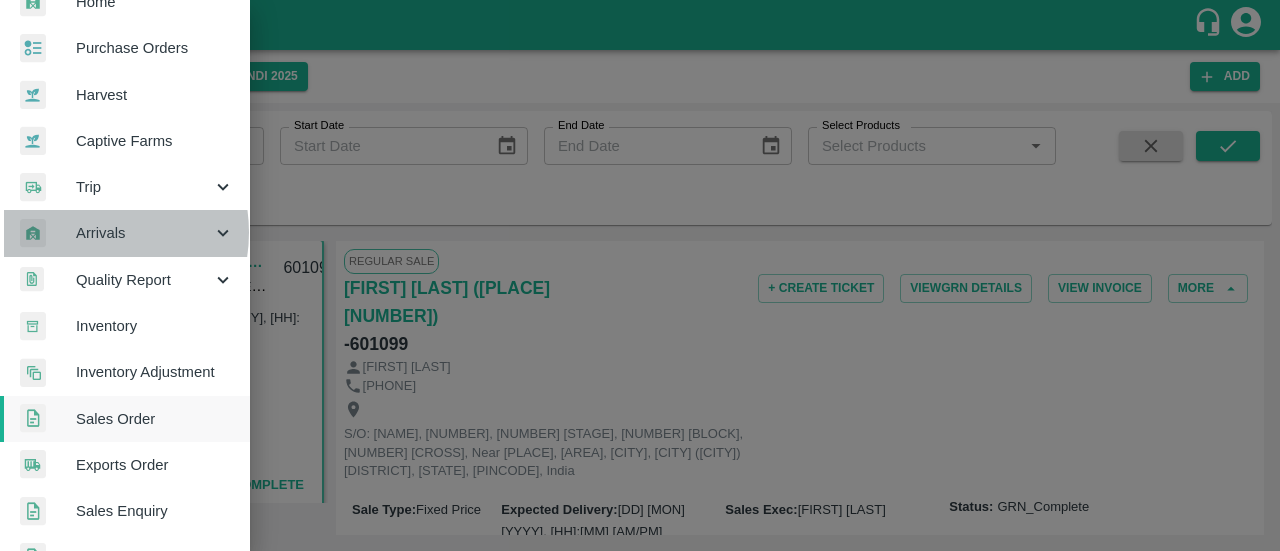 click on "Arrivals" at bounding box center [144, 233] 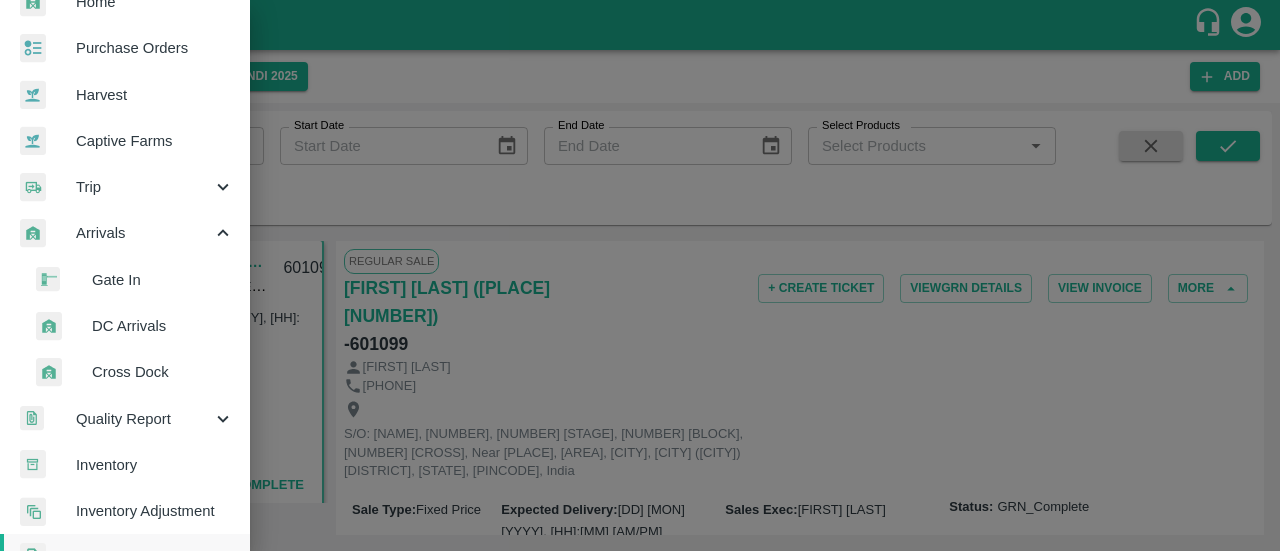 click on "DC Arrivals" at bounding box center (163, 326) 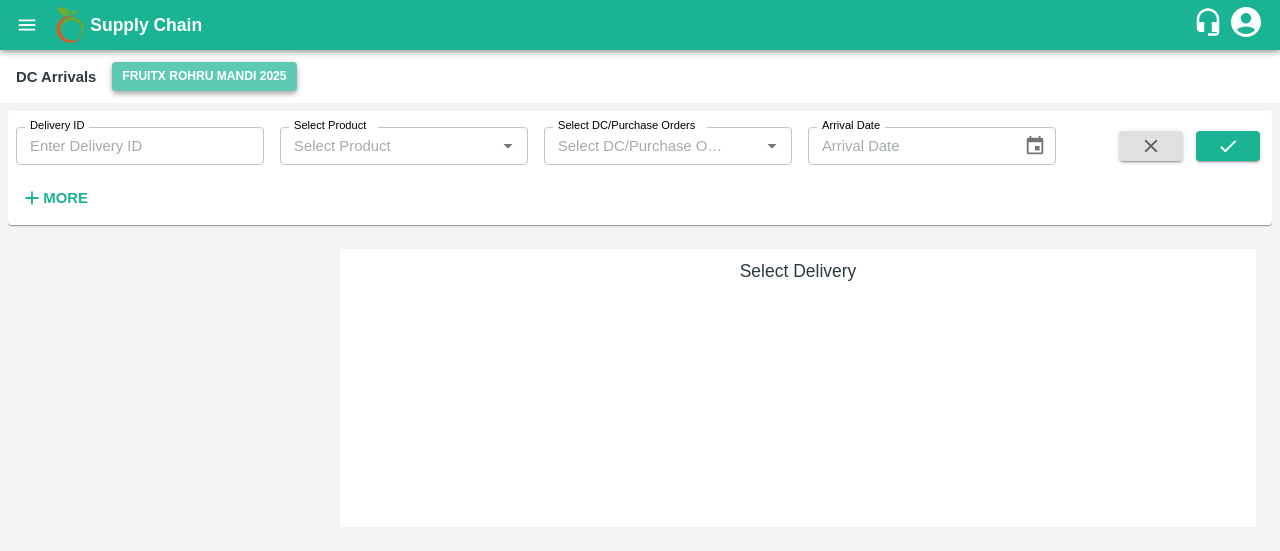 click on "FruitX Rohru Mandi 2025" at bounding box center (204, 76) 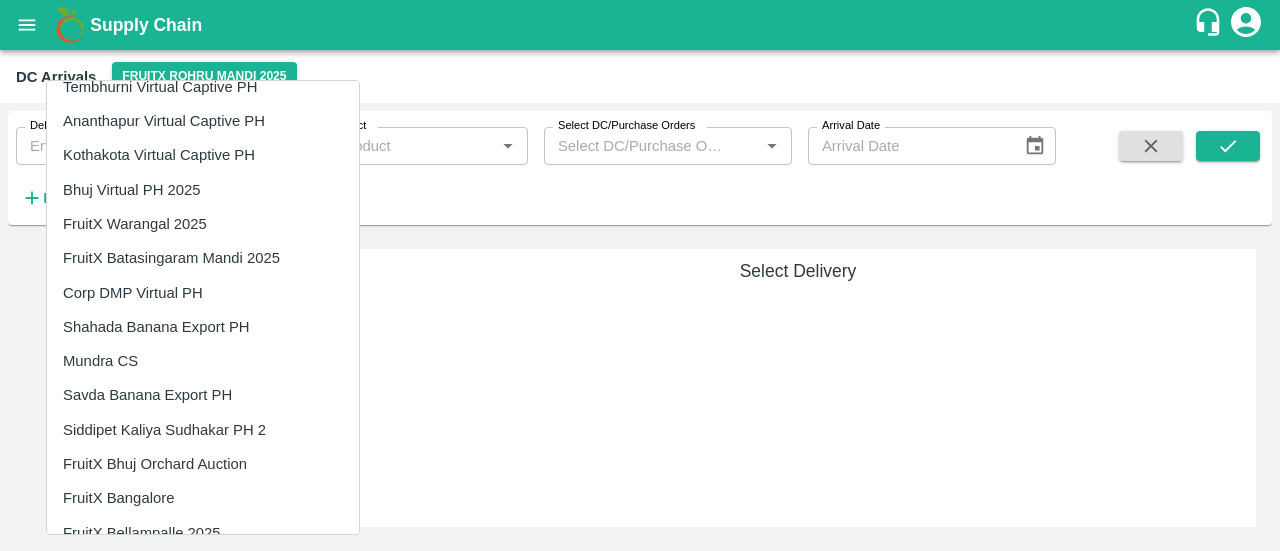 scroll, scrollTop: 3538, scrollLeft: 0, axis: vertical 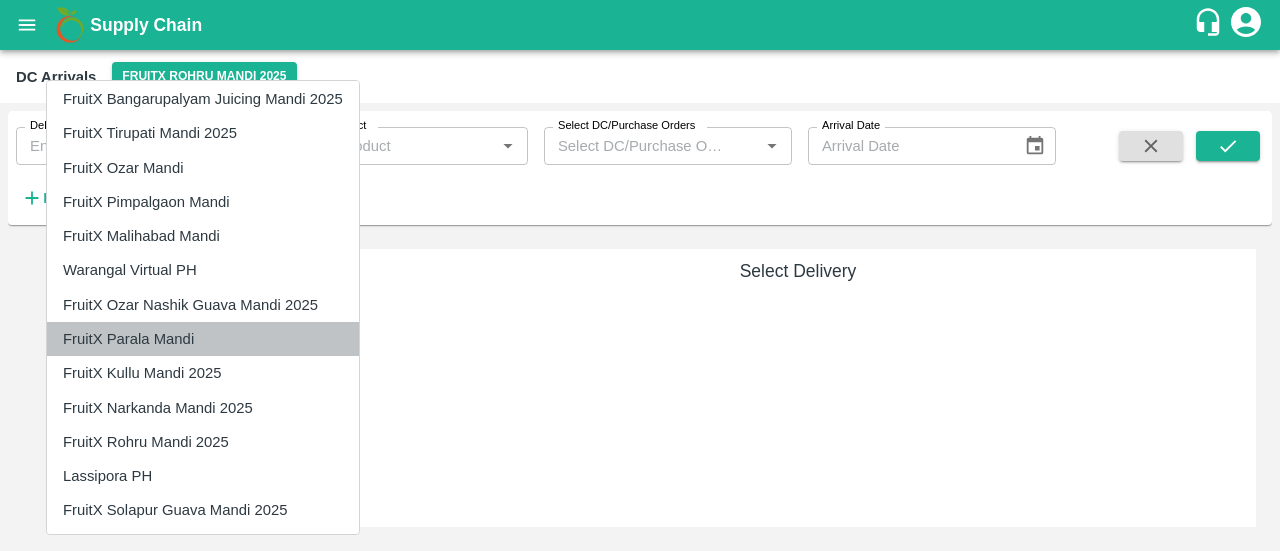 click on "FruitX Parala Mandi" at bounding box center [203, 339] 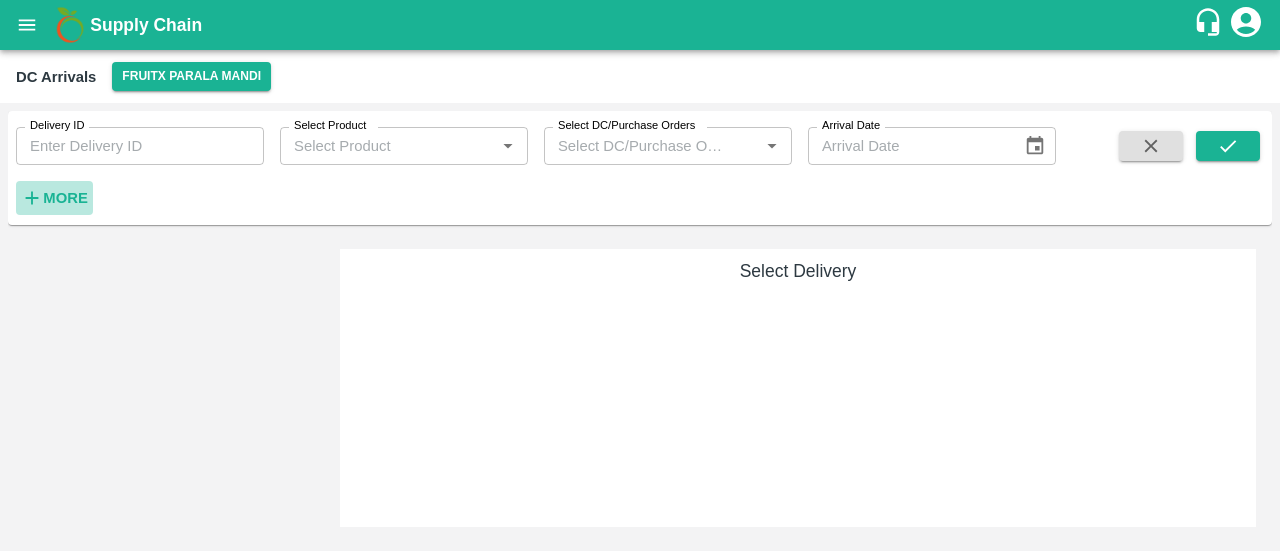 click on "More" at bounding box center [65, 198] 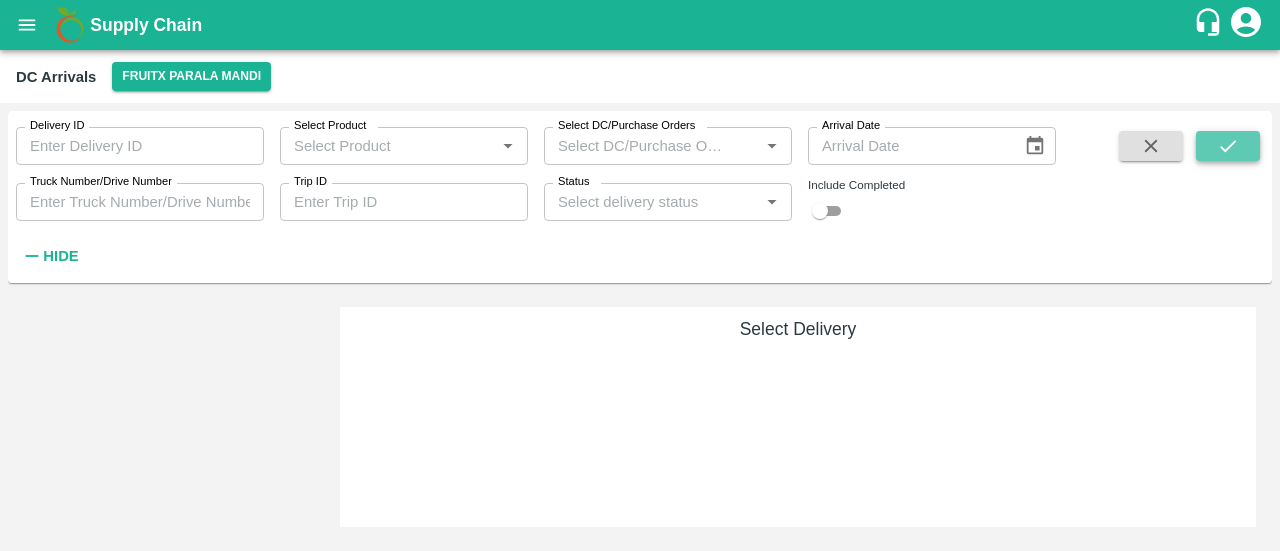 click 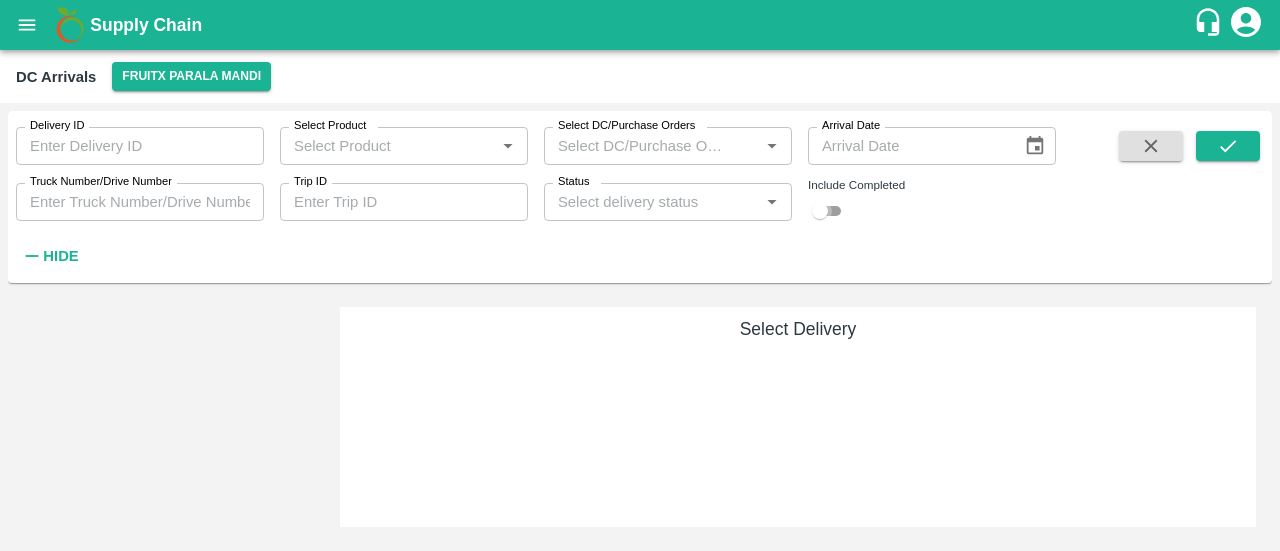 click at bounding box center (820, 211) 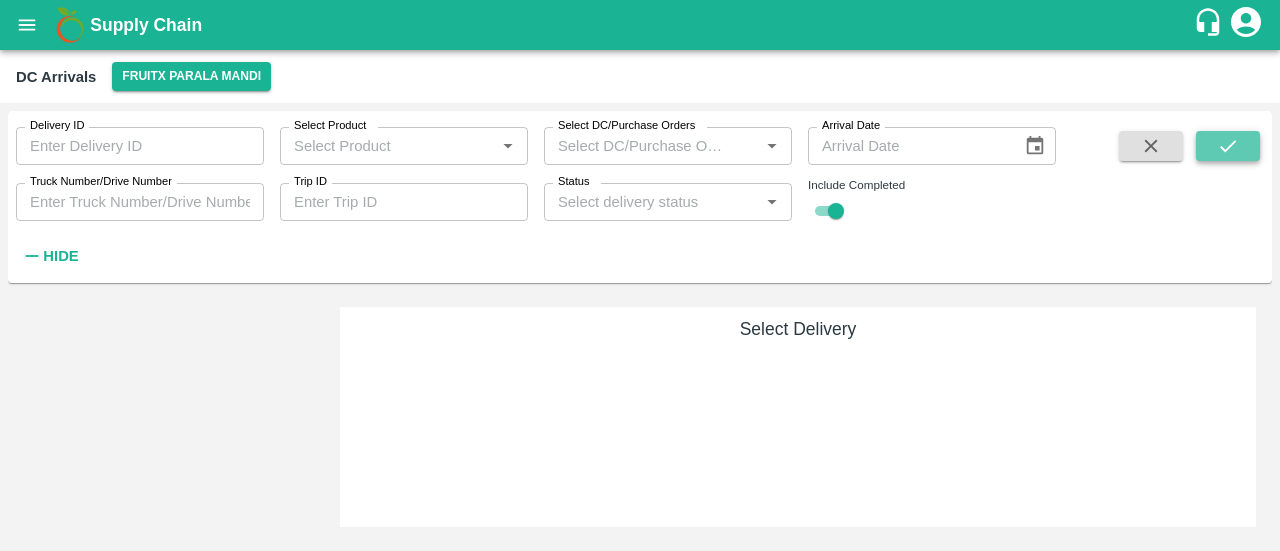 click 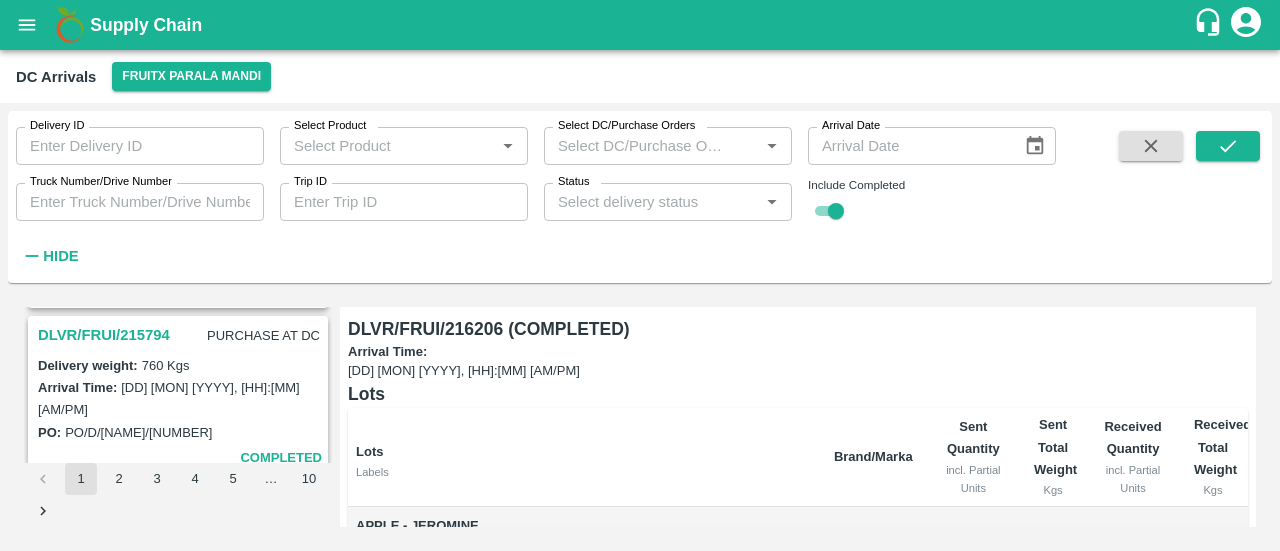scroll, scrollTop: 3456, scrollLeft: 0, axis: vertical 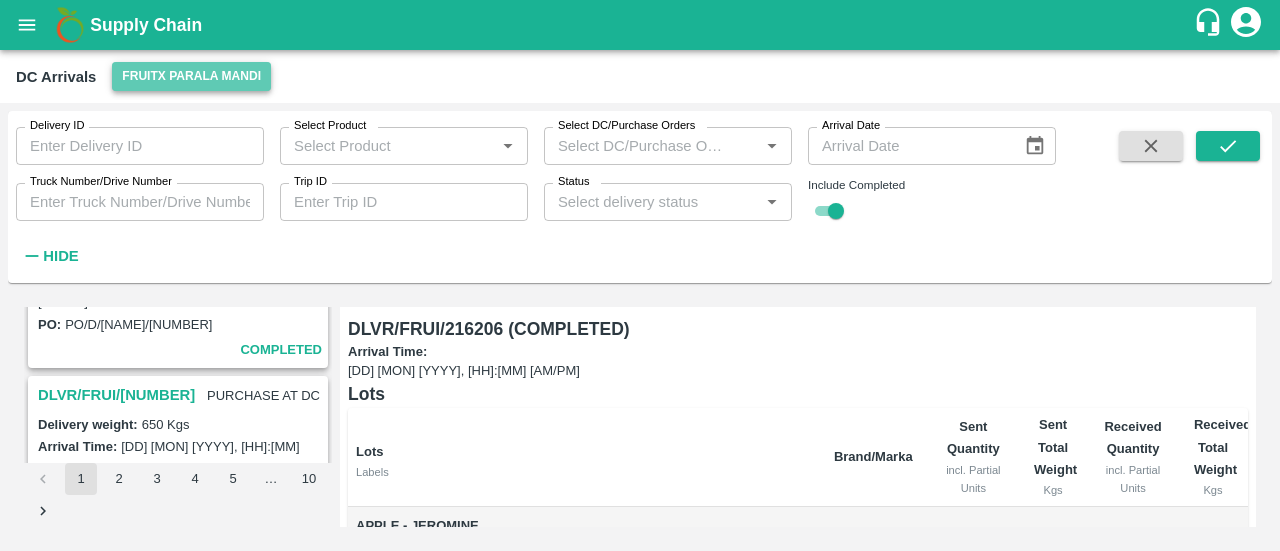 click on "FruitX Parala Mandi" at bounding box center [191, 76] 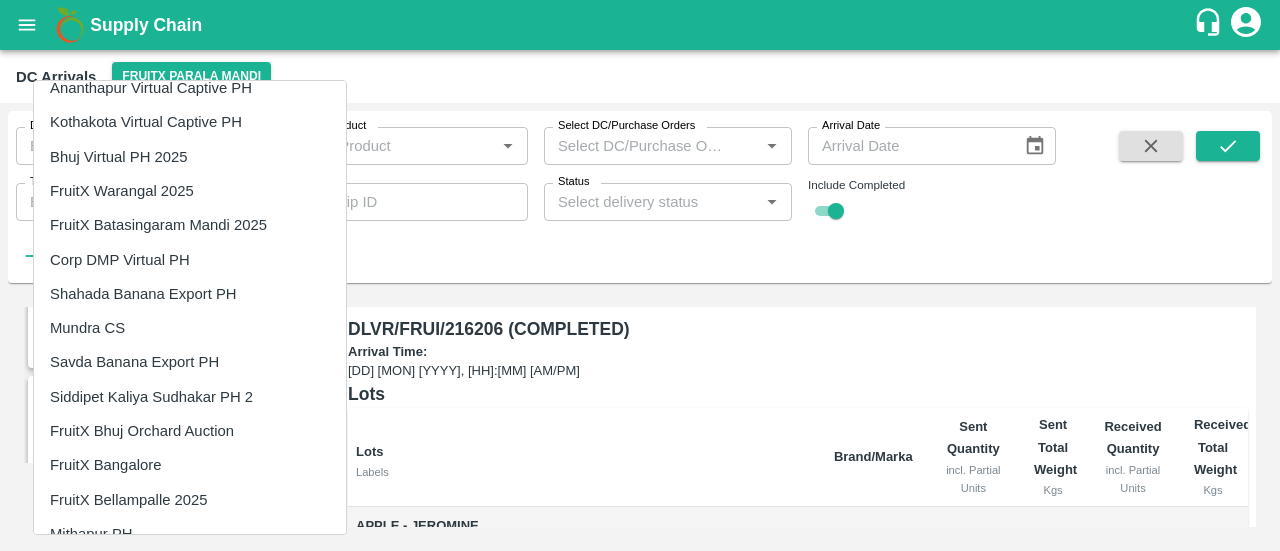 scroll, scrollTop: 3117, scrollLeft: 0, axis: vertical 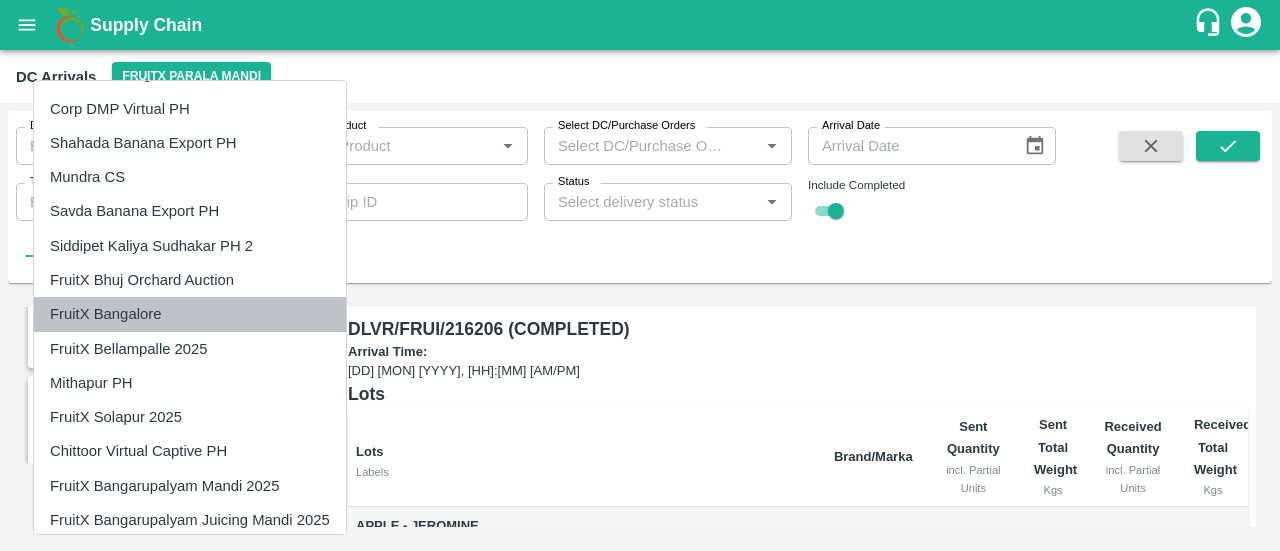 click on "FruitX Bangalore" at bounding box center (190, 314) 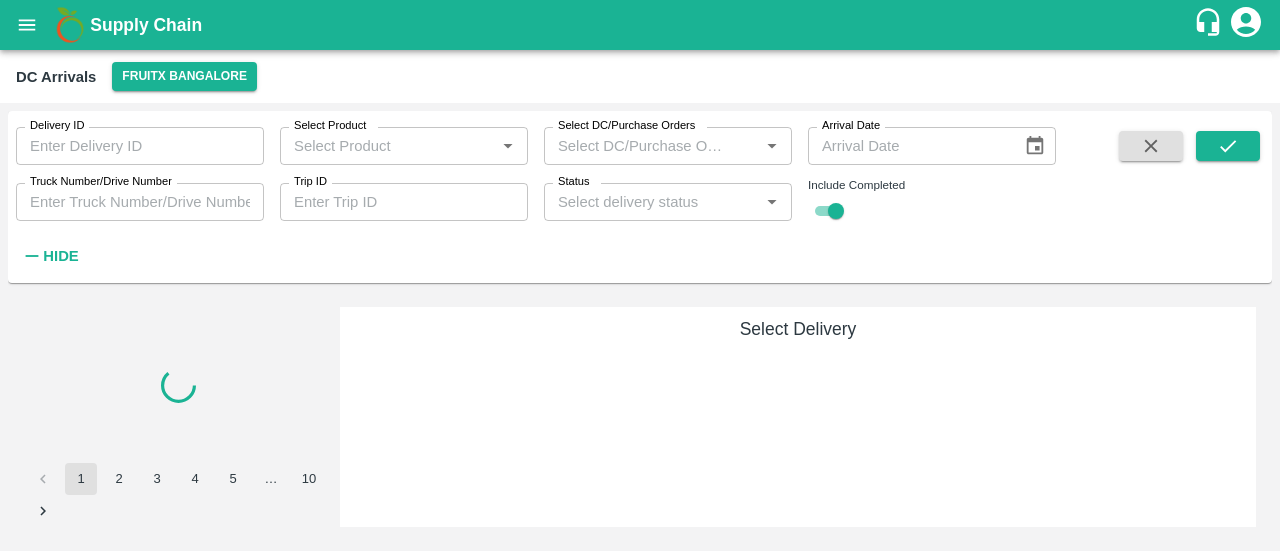 scroll, scrollTop: 0, scrollLeft: 0, axis: both 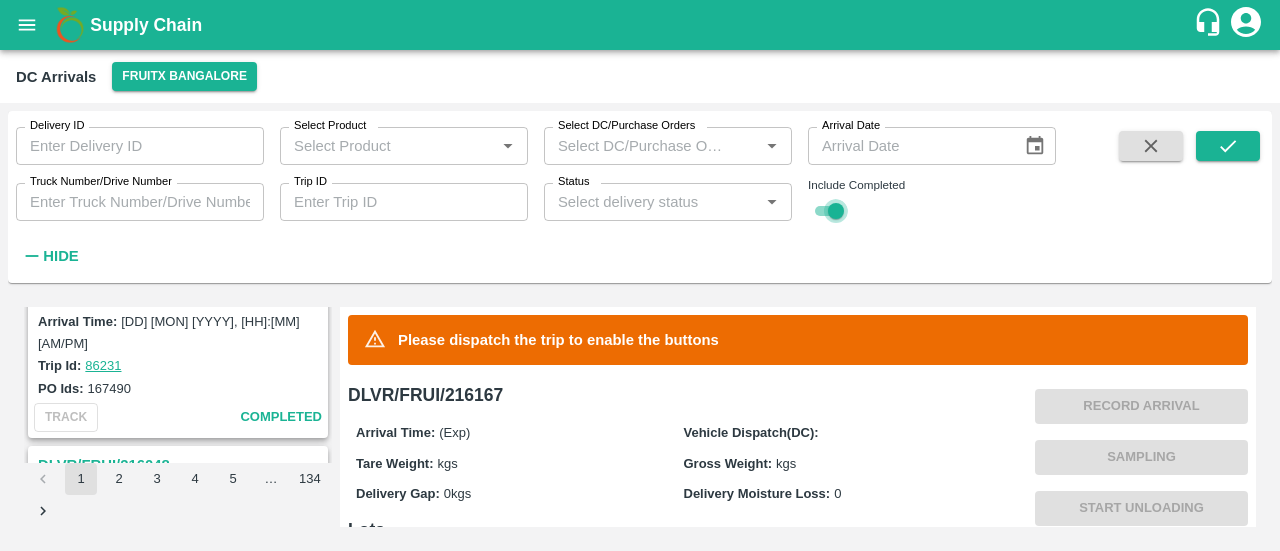 click at bounding box center (836, 211) 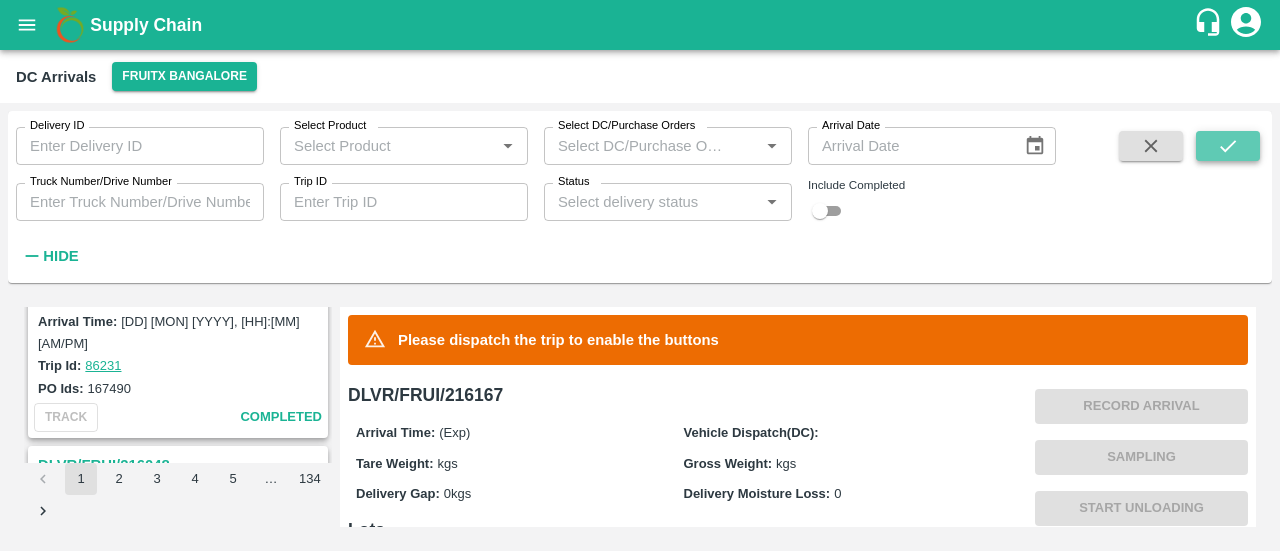click at bounding box center [1228, 146] 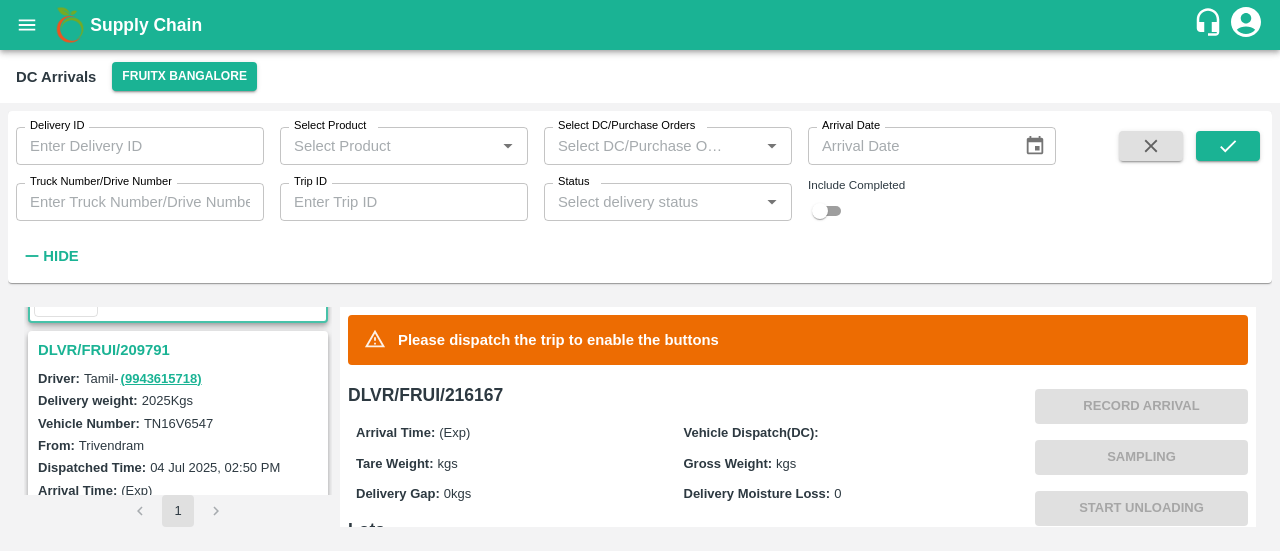 scroll, scrollTop: 0, scrollLeft: 0, axis: both 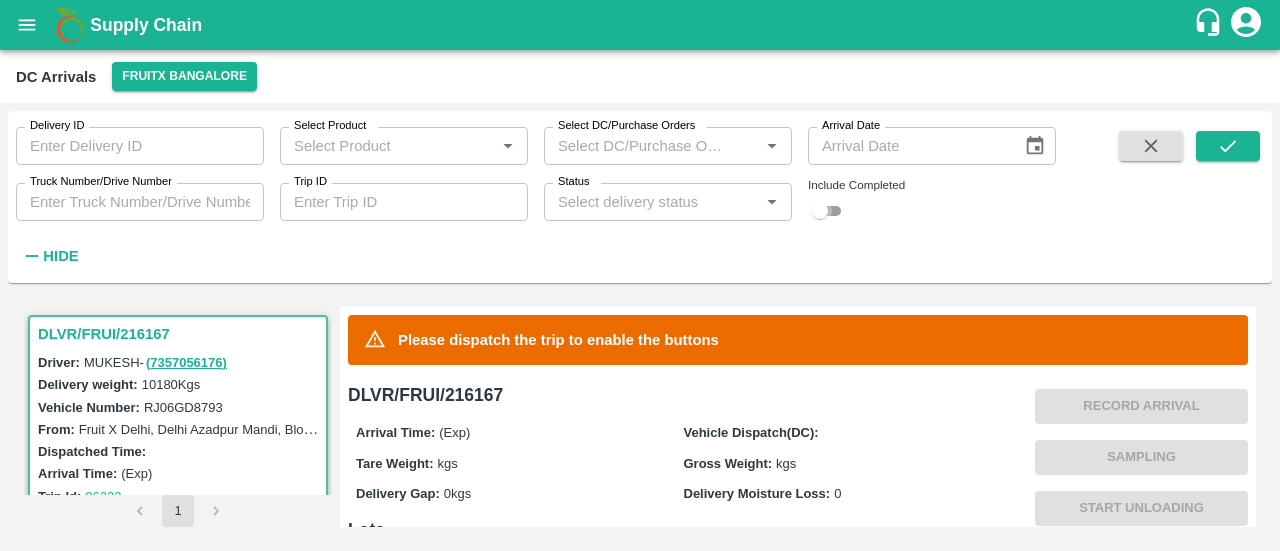 click at bounding box center [820, 211] 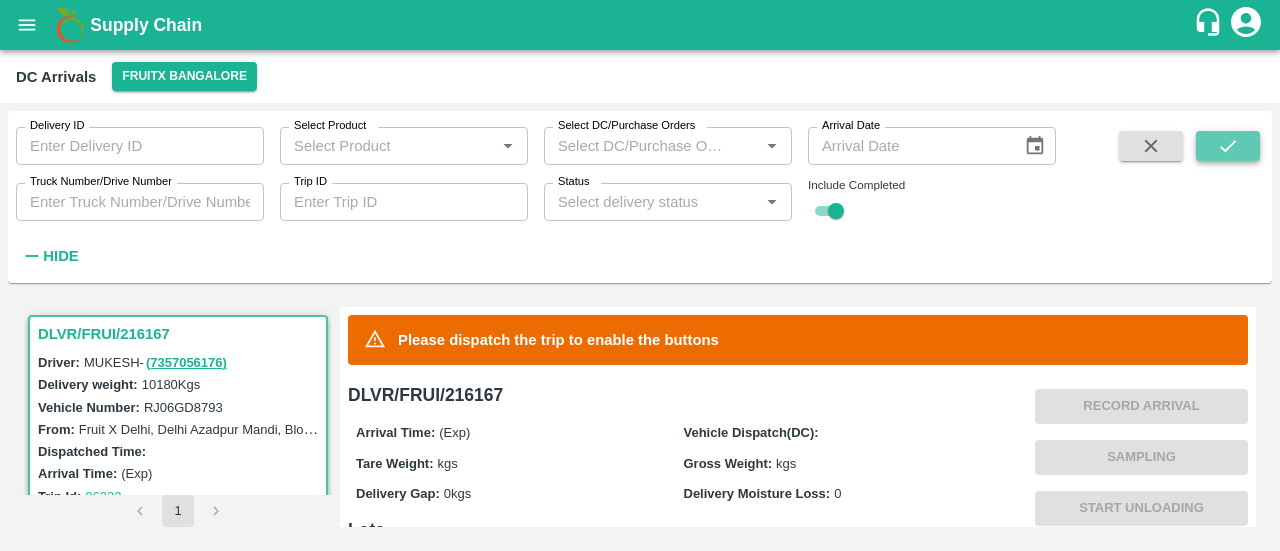 click at bounding box center [1228, 146] 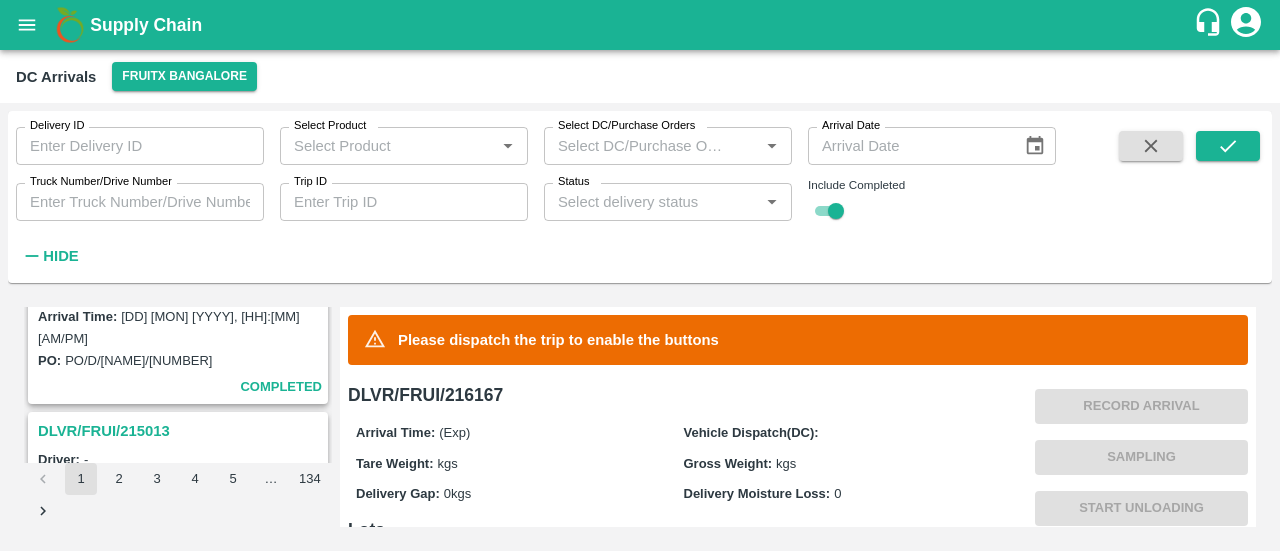 scroll, scrollTop: 3234, scrollLeft: 0, axis: vertical 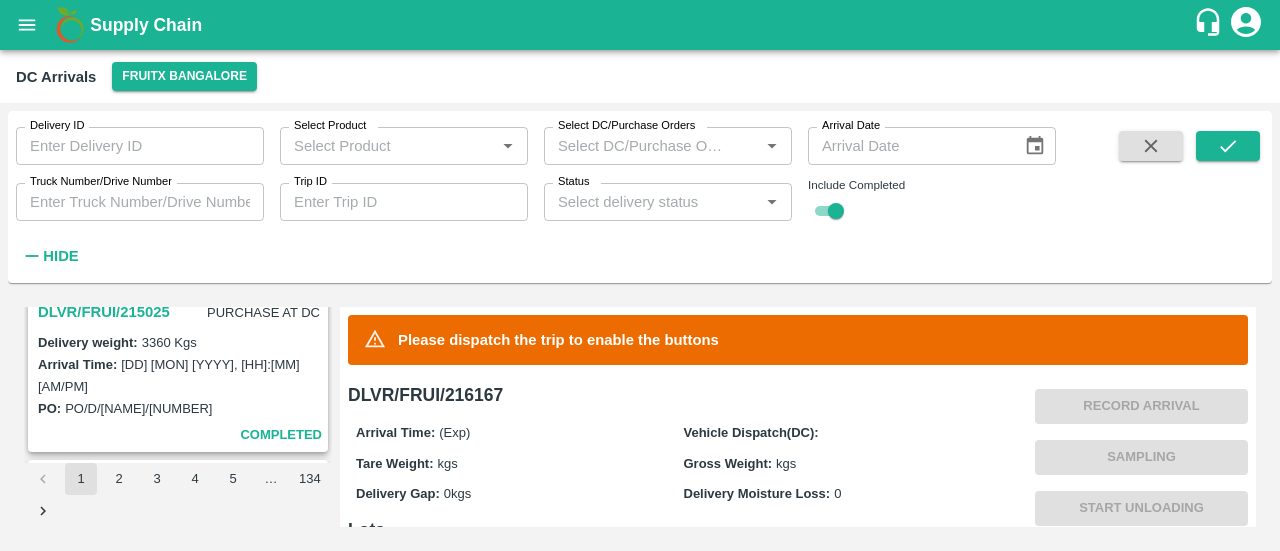 click on "From:" at bounding box center [181, 574] 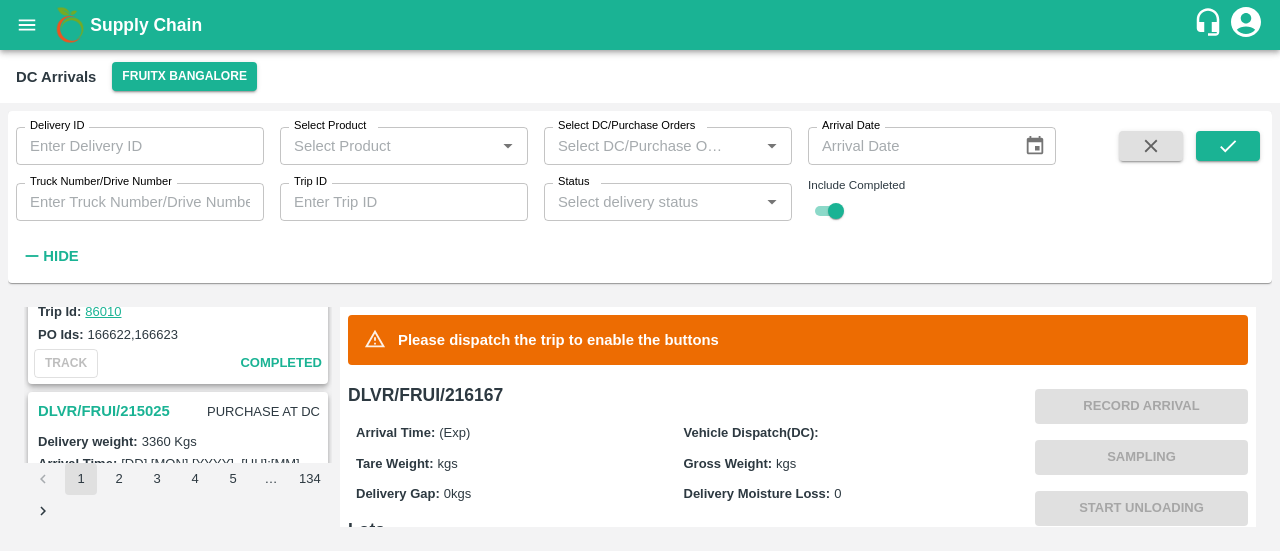 scroll, scrollTop: 3134, scrollLeft: 0, axis: vertical 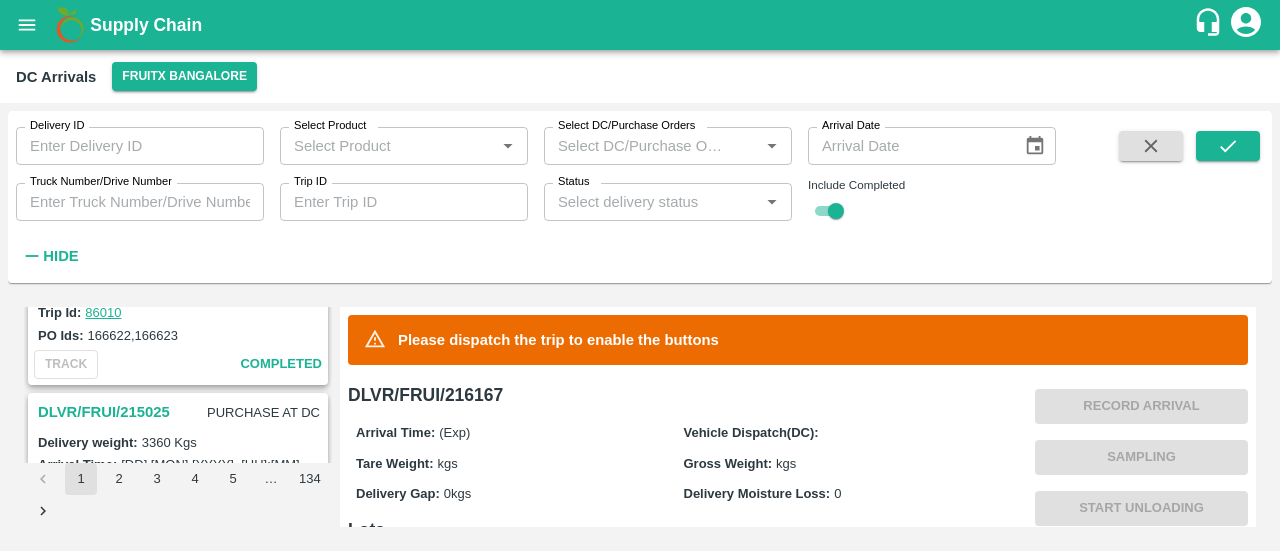 click on "DLVR/FRUI/215013" at bounding box center [181, 579] 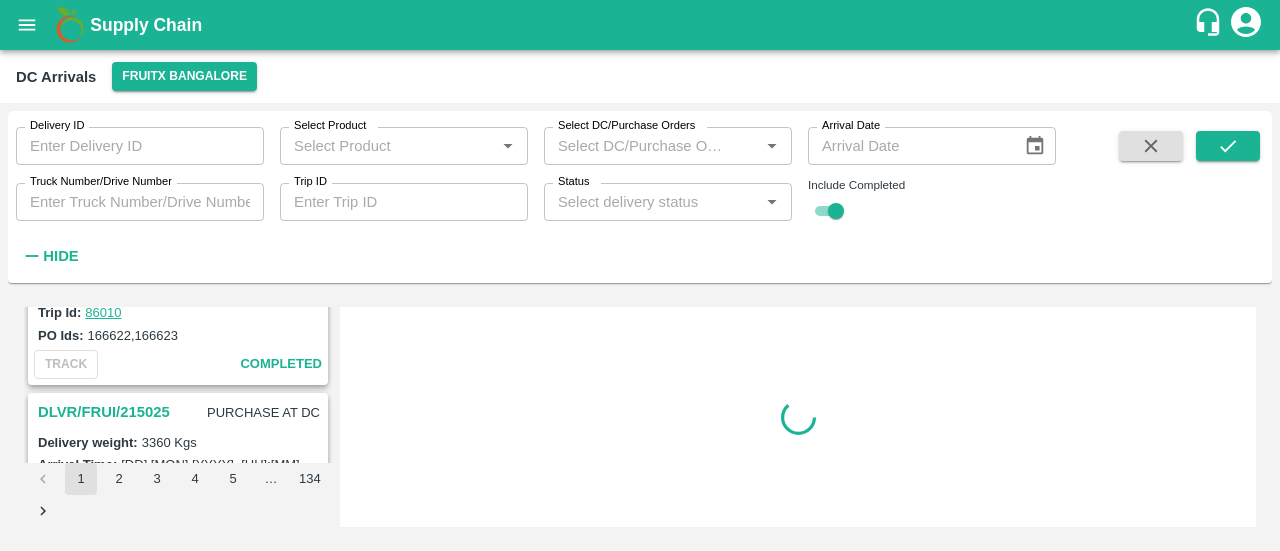 scroll, scrollTop: 3174, scrollLeft: 0, axis: vertical 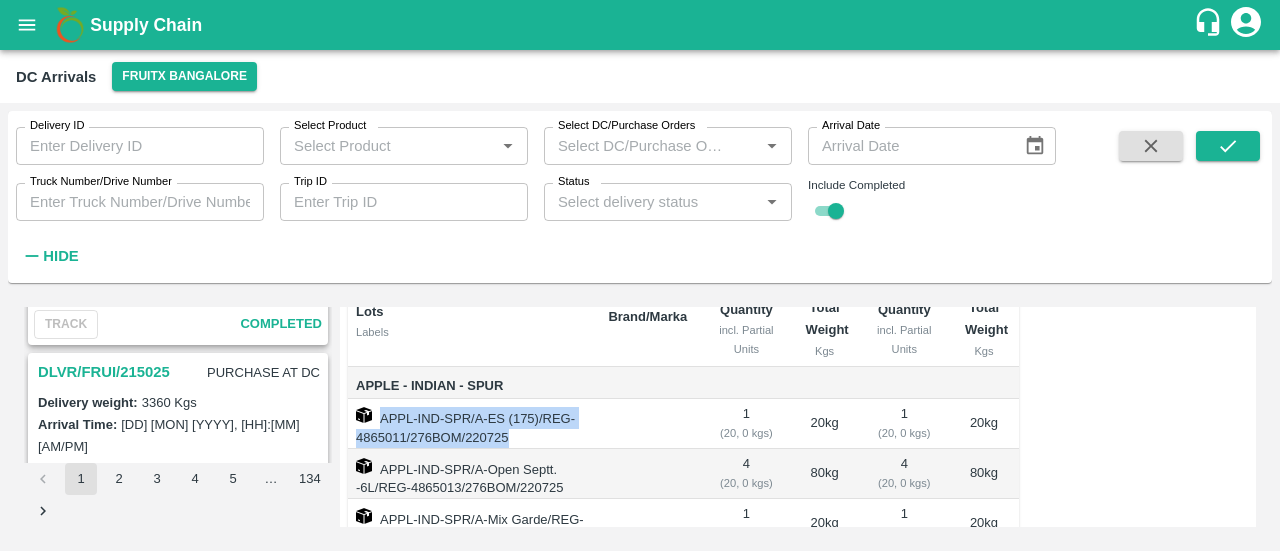 drag, startPoint x: 530, startPoint y: 449, endPoint x: 382, endPoint y: 438, distance: 148.40822 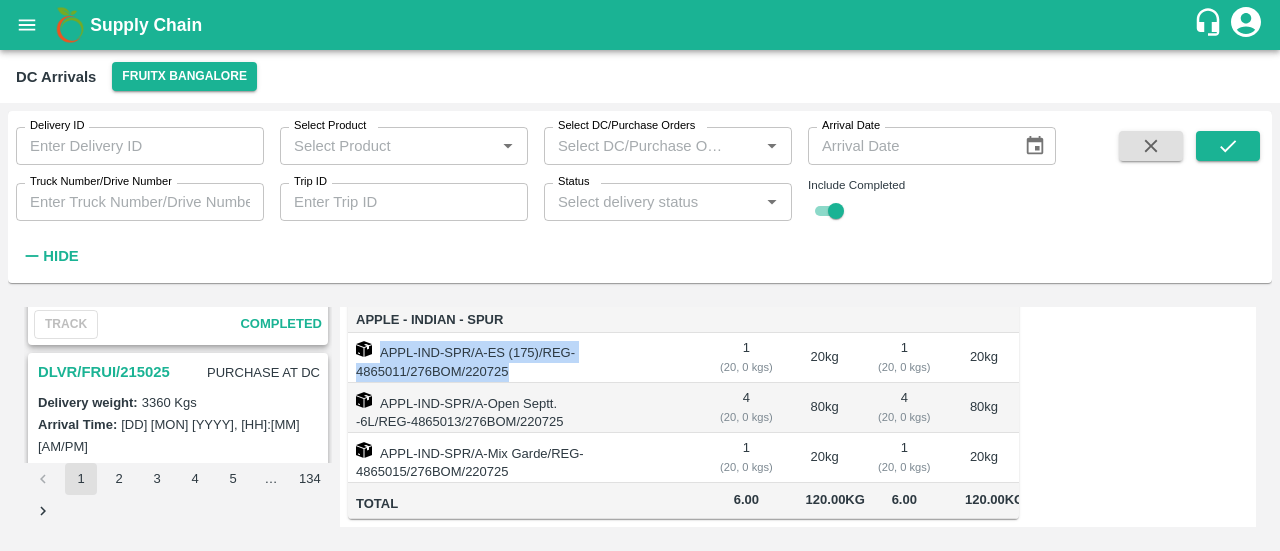 scroll, scrollTop: 309, scrollLeft: 0, axis: vertical 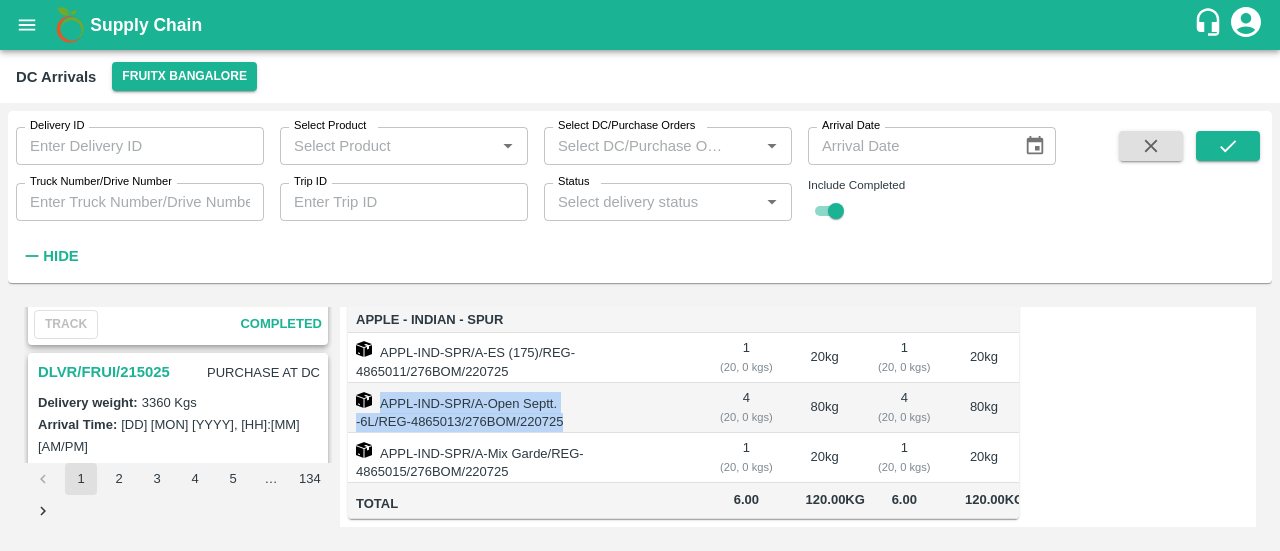 drag, startPoint x: 574, startPoint y: 405, endPoint x: 372, endPoint y: 388, distance: 202.71408 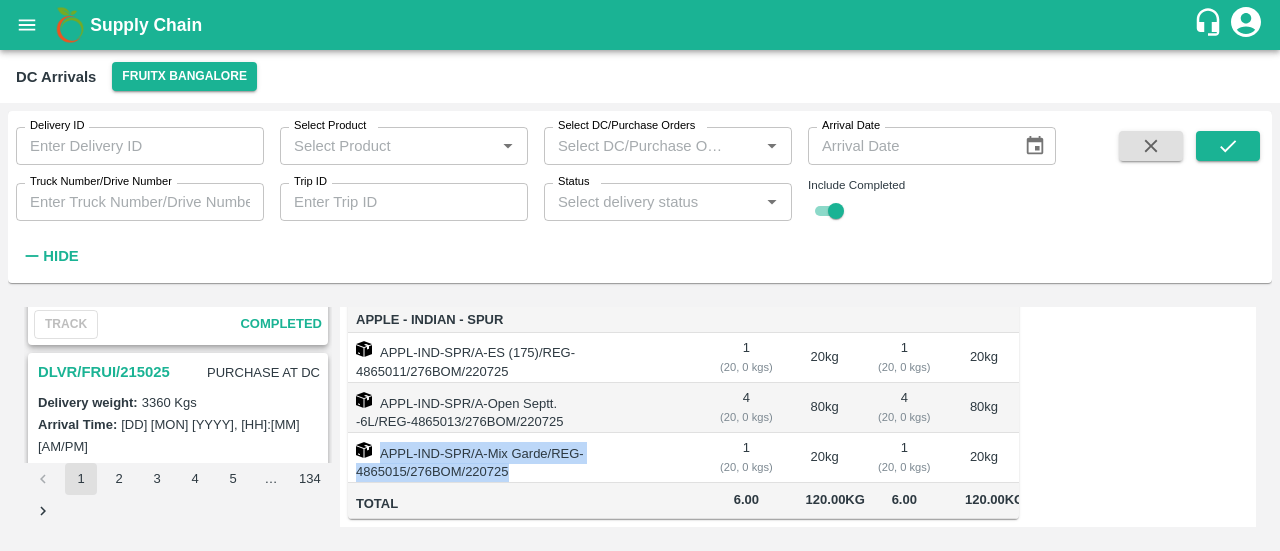 drag, startPoint x: 524, startPoint y: 443, endPoint x: 382, endPoint y: 427, distance: 142.89856 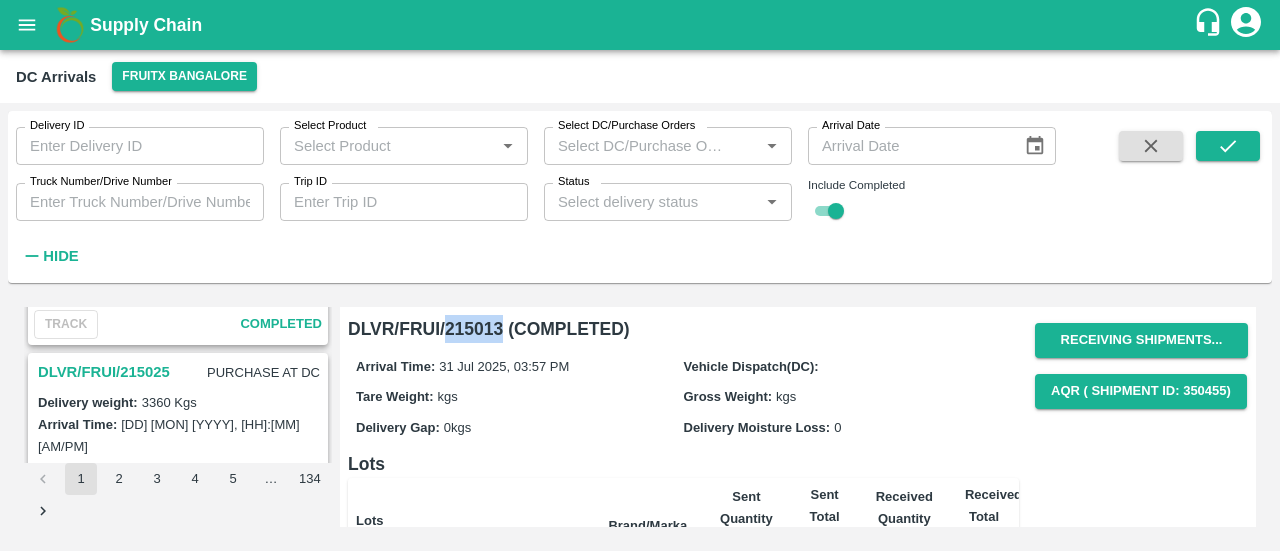 drag, startPoint x: 500, startPoint y: 329, endPoint x: 449, endPoint y: 323, distance: 51.351727 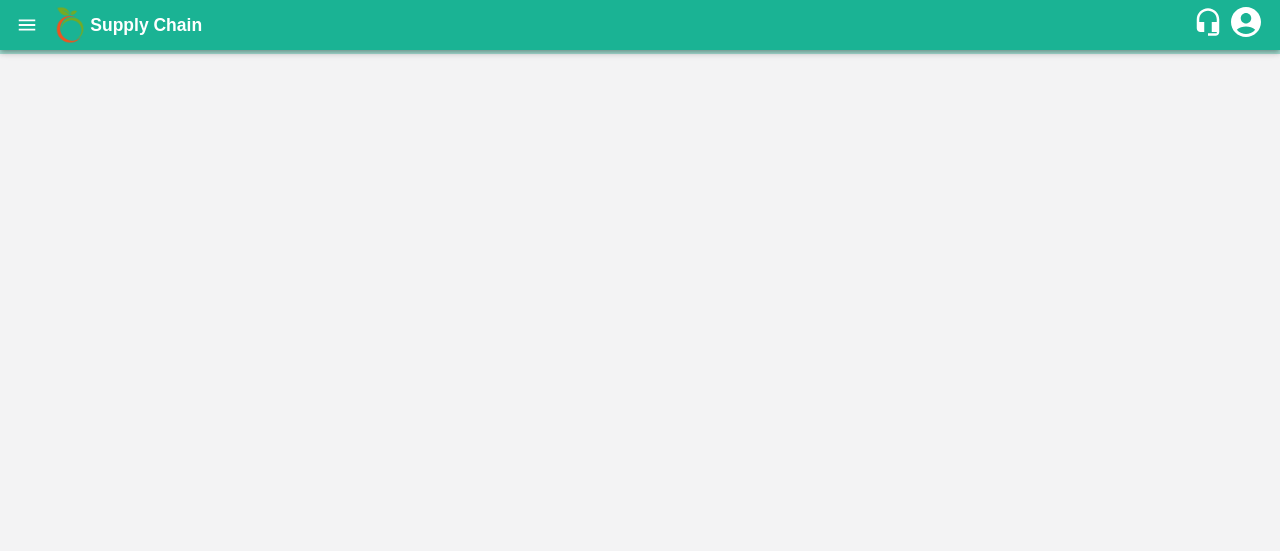 scroll, scrollTop: 0, scrollLeft: 0, axis: both 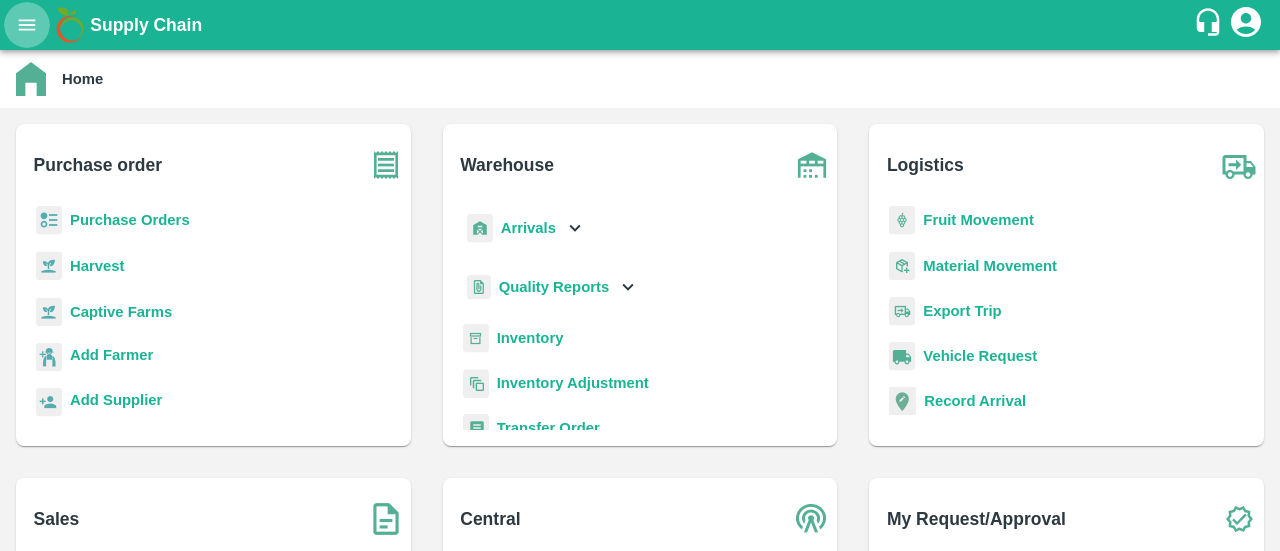 click 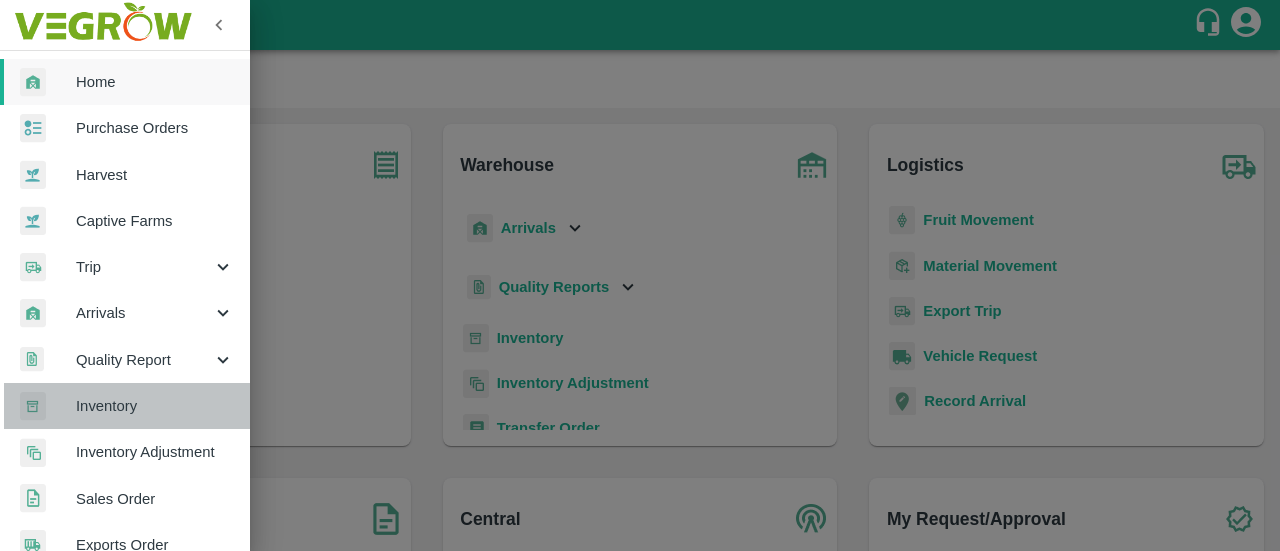 click on "Inventory" at bounding box center (155, 406) 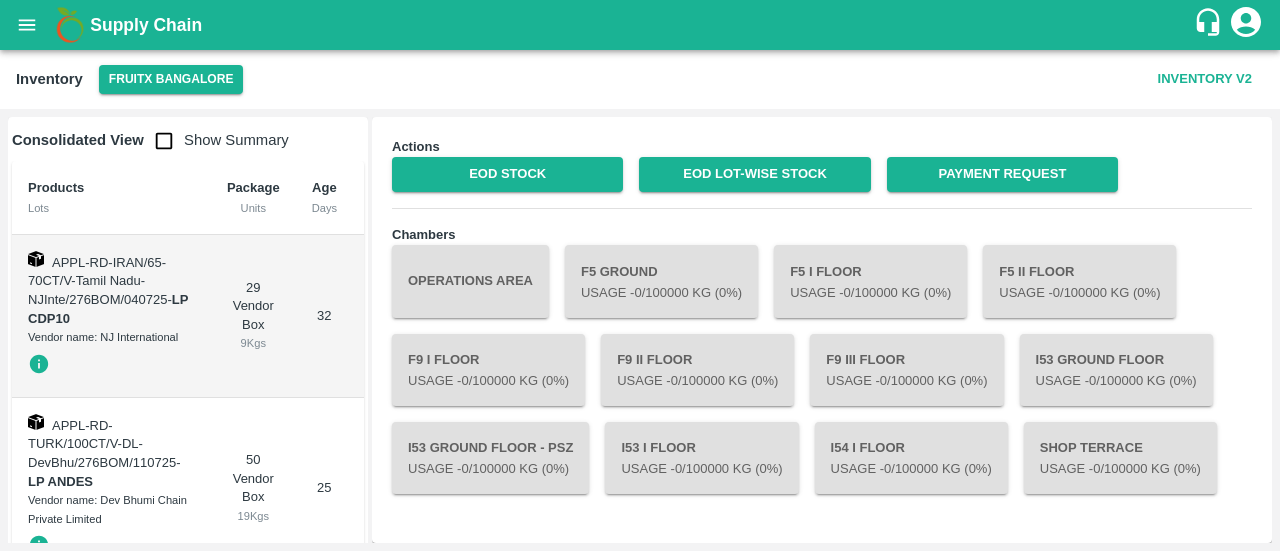 type 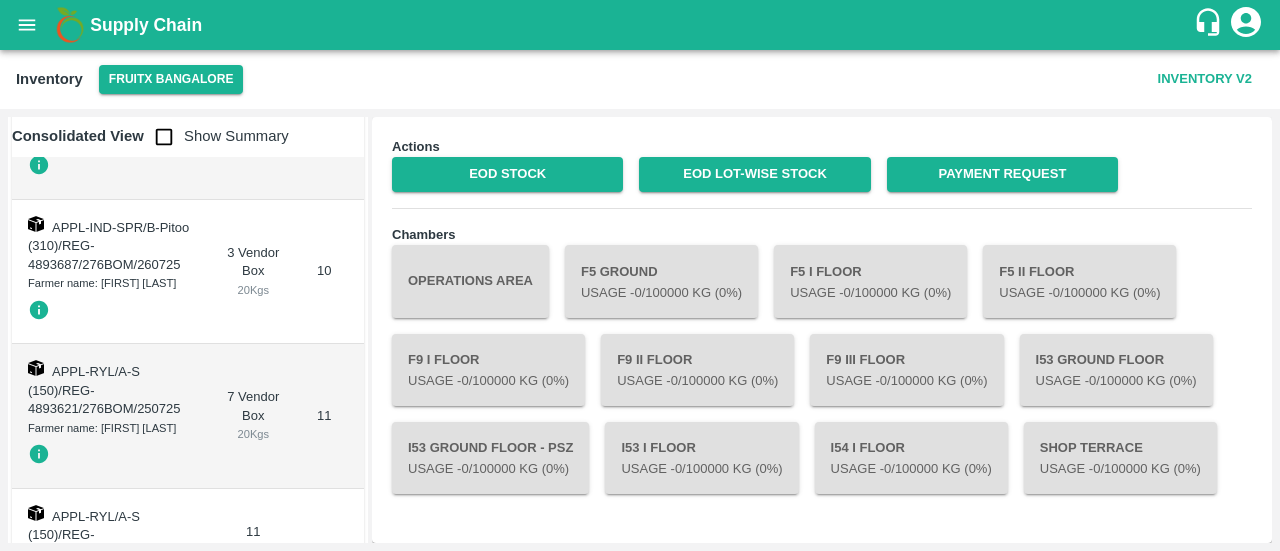scroll, scrollTop: 37128, scrollLeft: 0, axis: vertical 